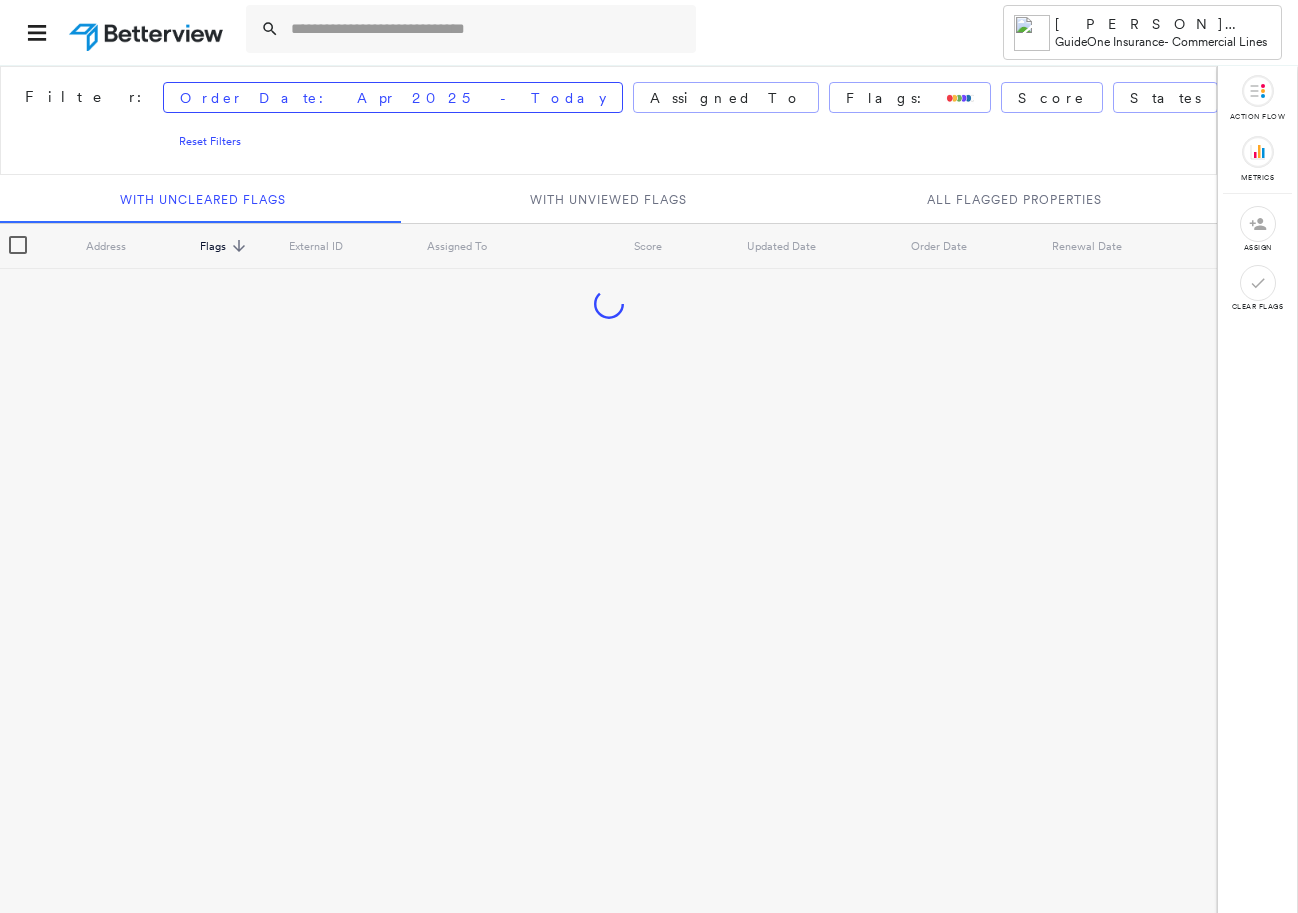 scroll, scrollTop: 0, scrollLeft: 0, axis: both 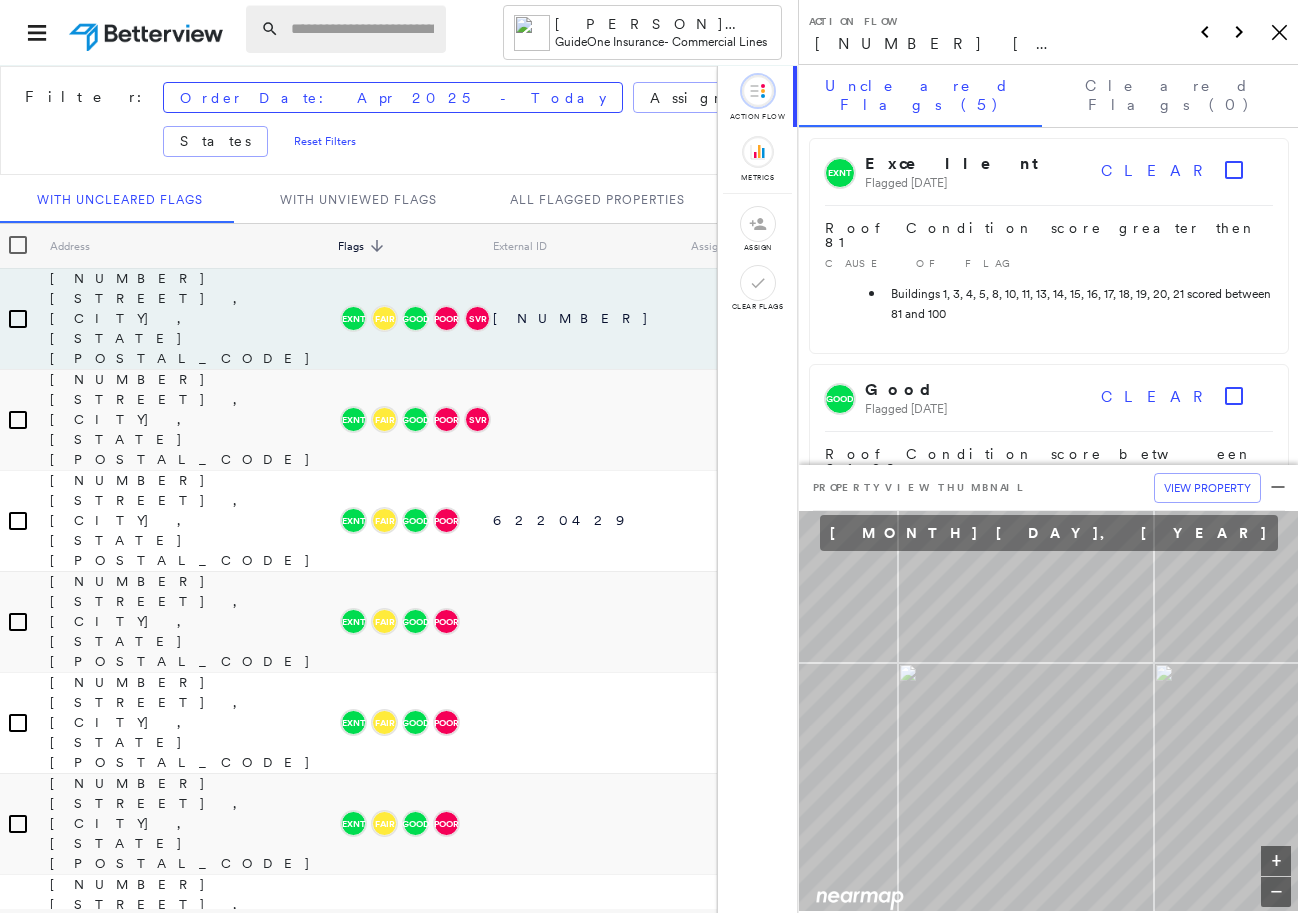 drag, startPoint x: 405, startPoint y: 40, endPoint x: 418, endPoint y: 28, distance: 17.691807 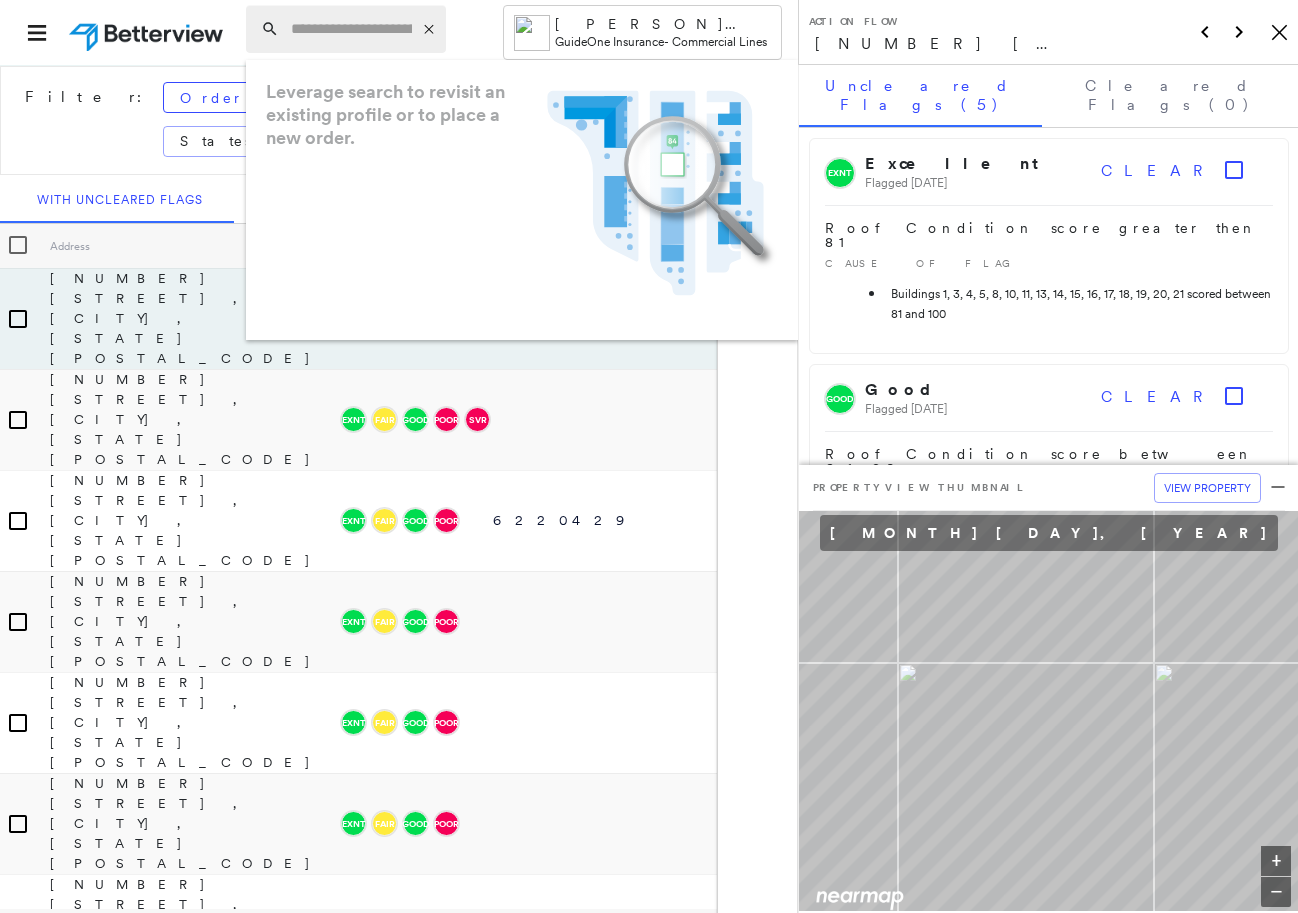 click at bounding box center (351, 29) 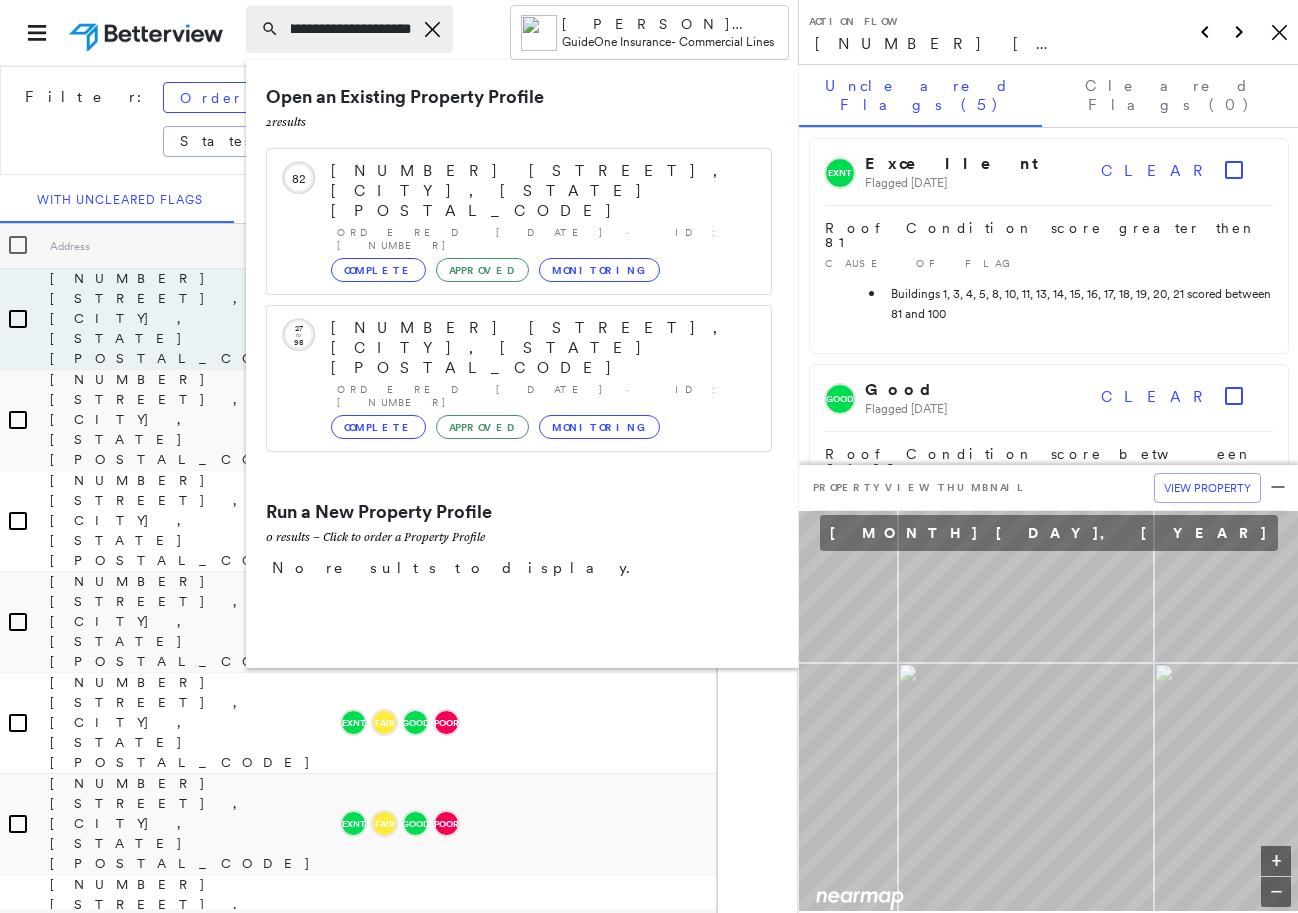 scroll, scrollTop: 0, scrollLeft: 78, axis: horizontal 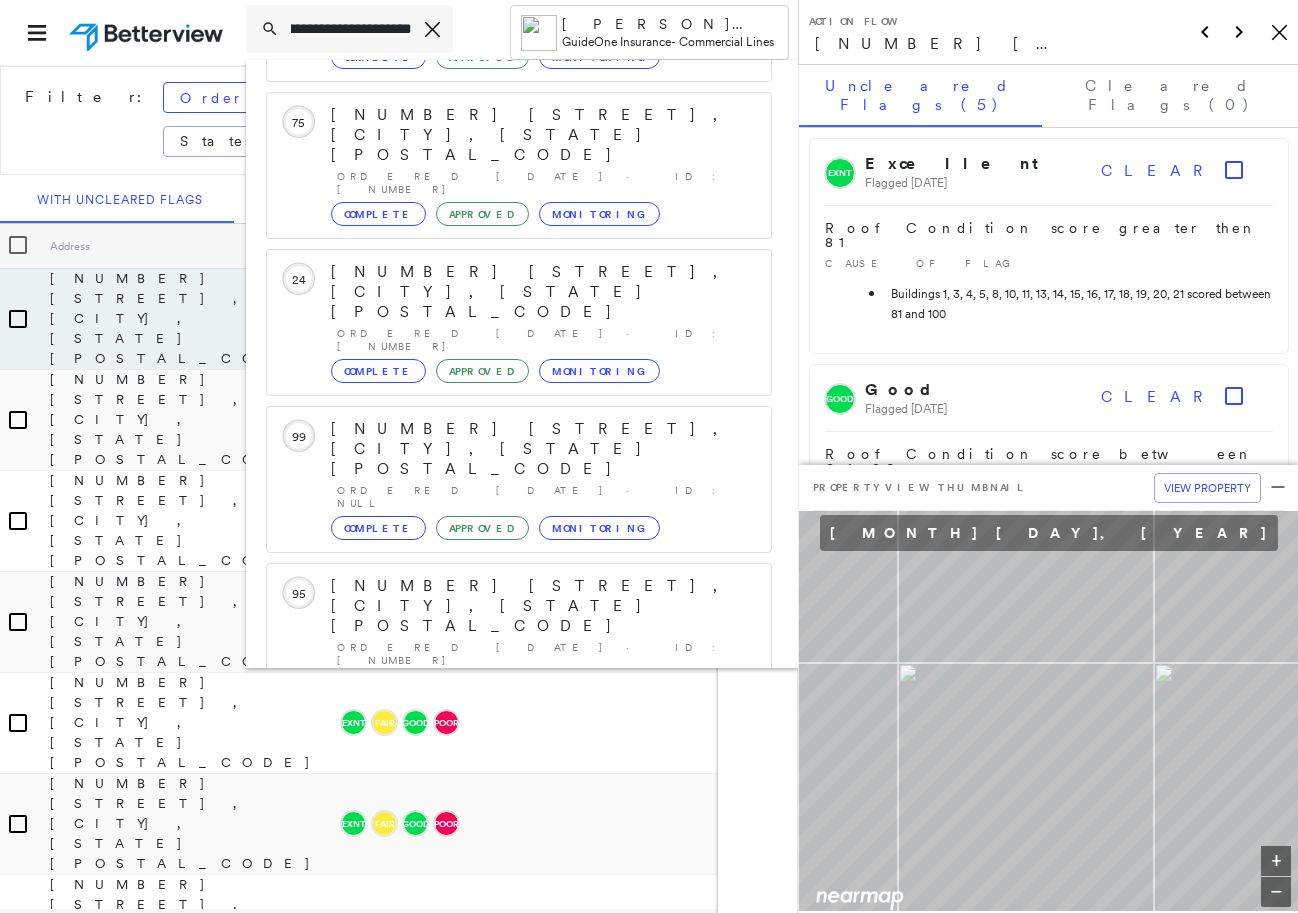 type on "**********" 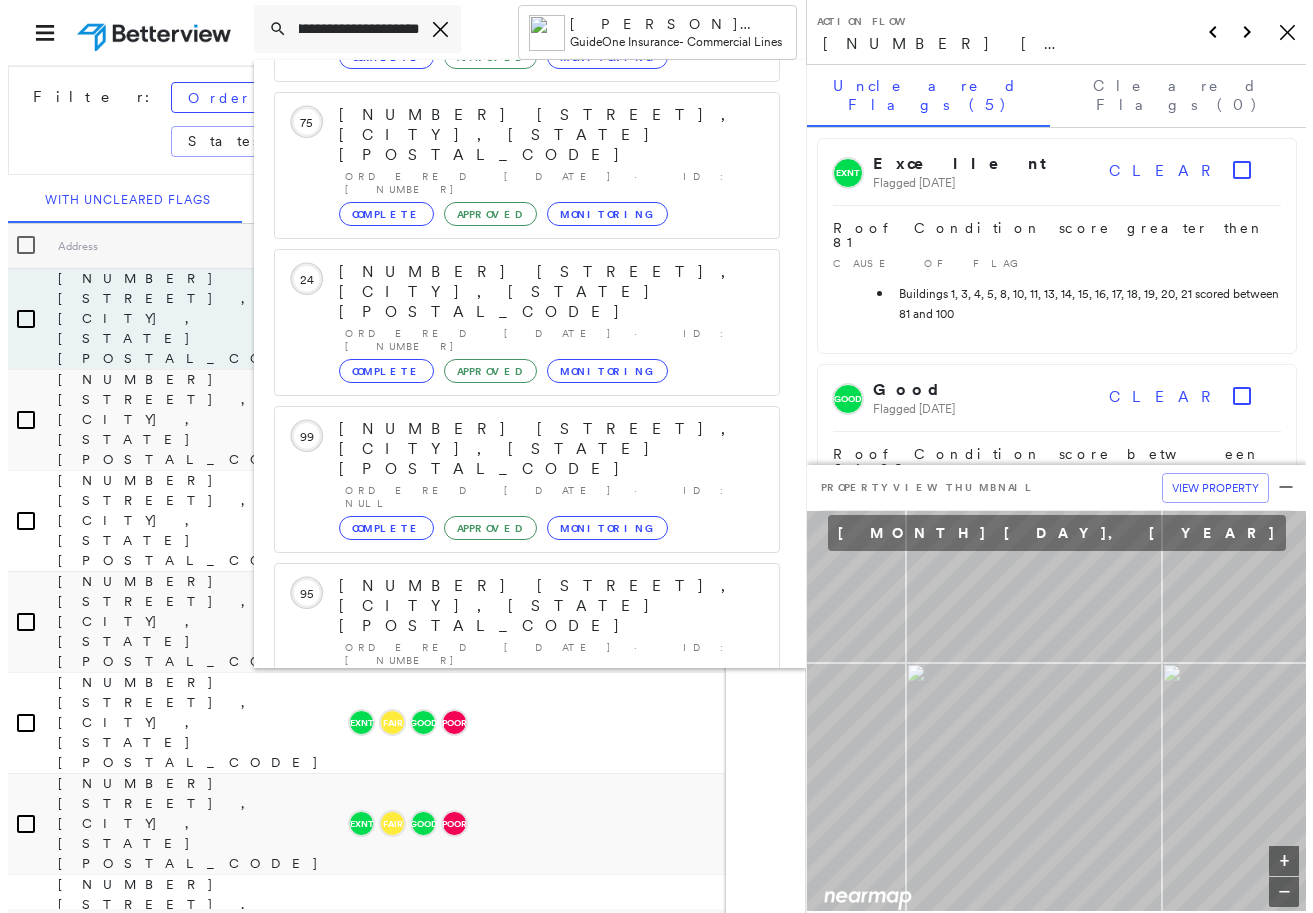 scroll, scrollTop: 0, scrollLeft: 0, axis: both 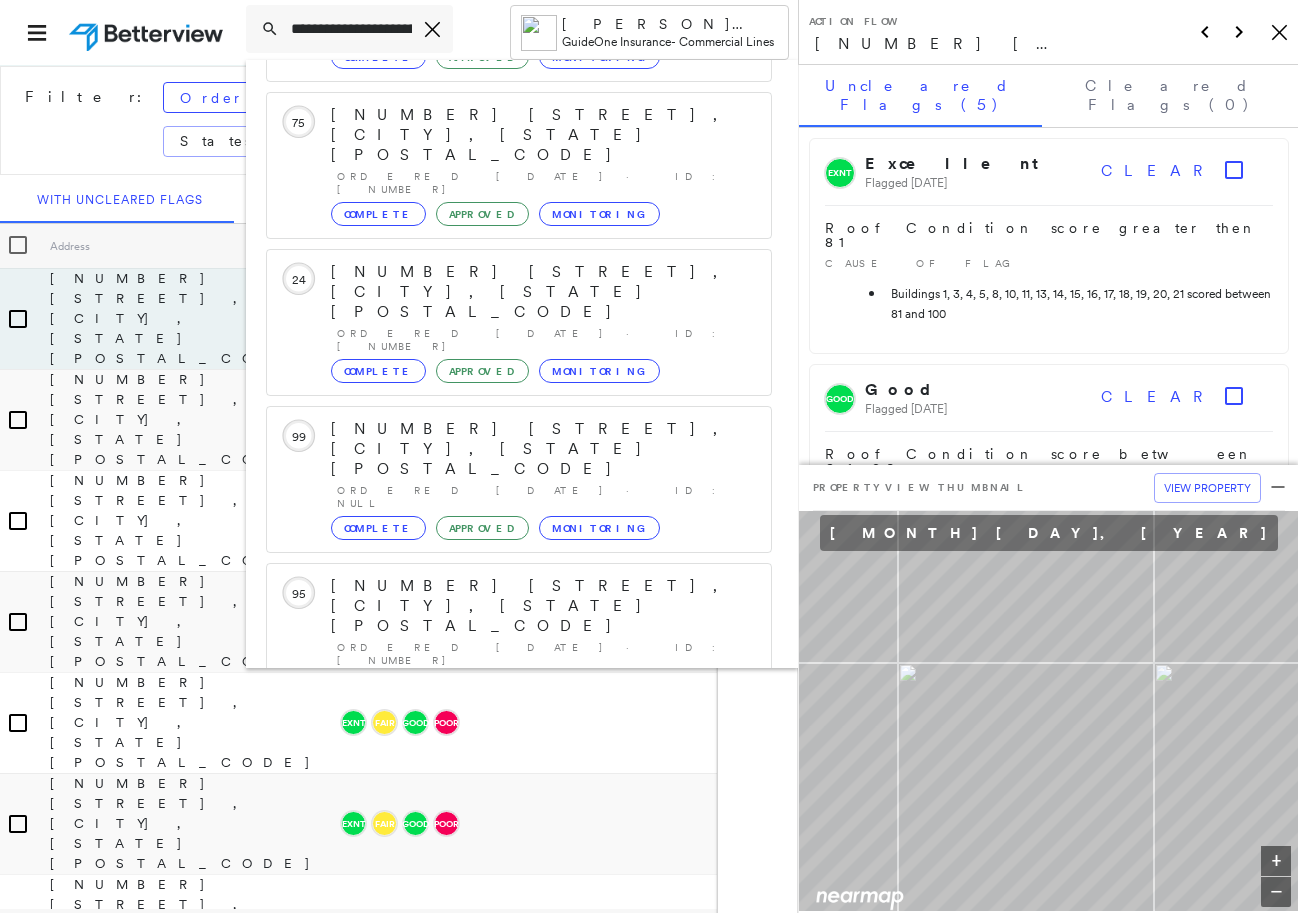 click 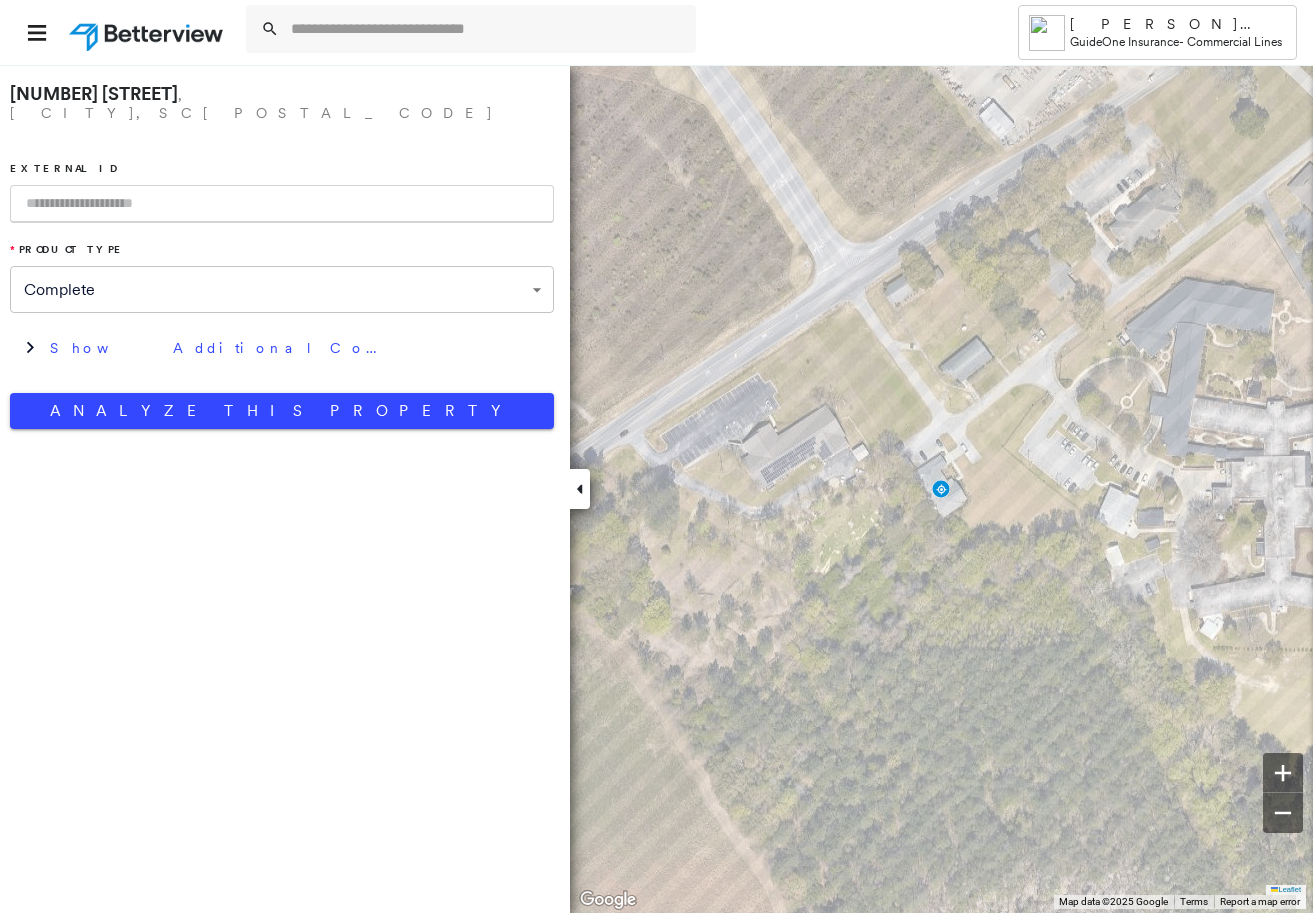 click at bounding box center [282, 204] 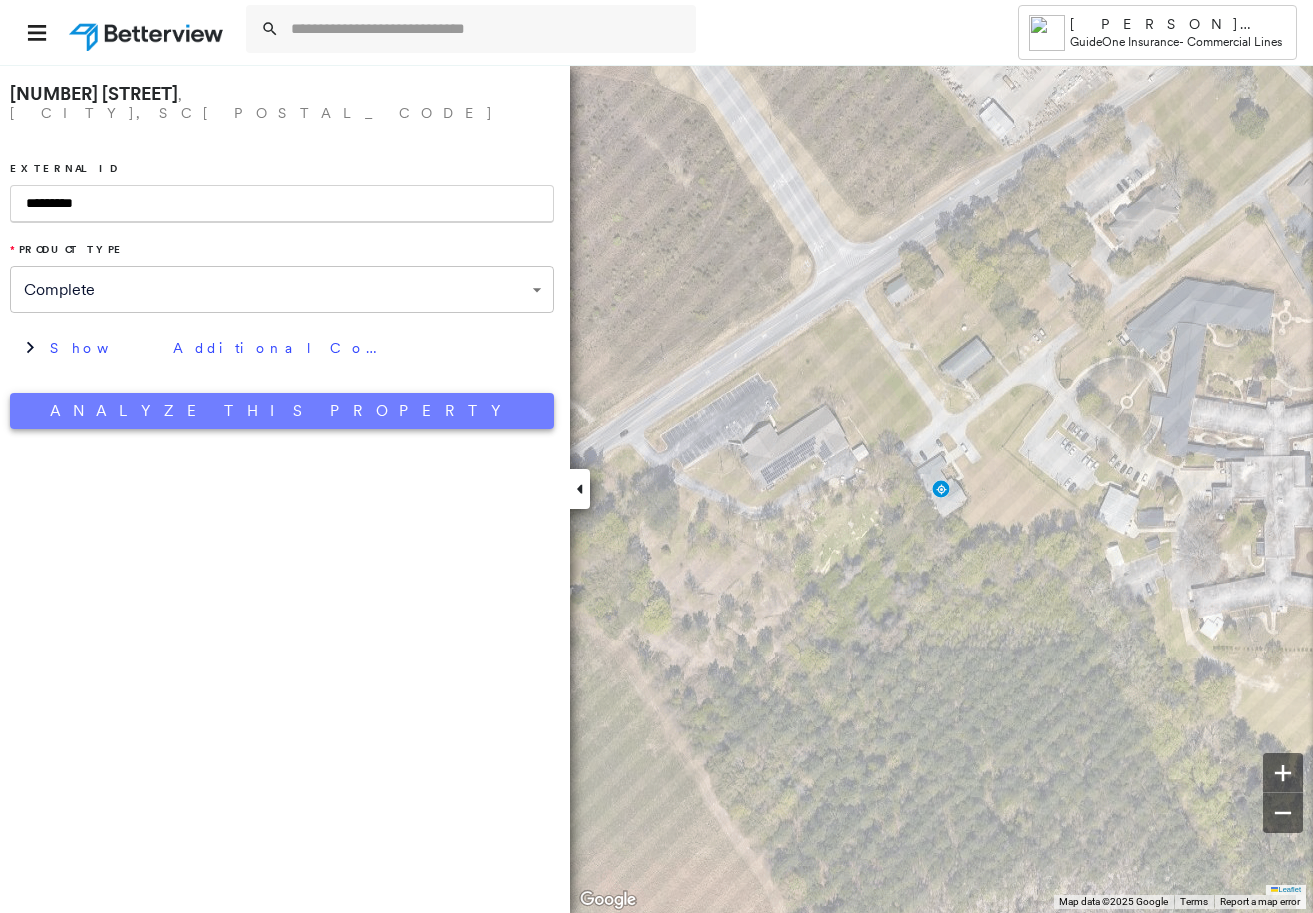 type on "*********" 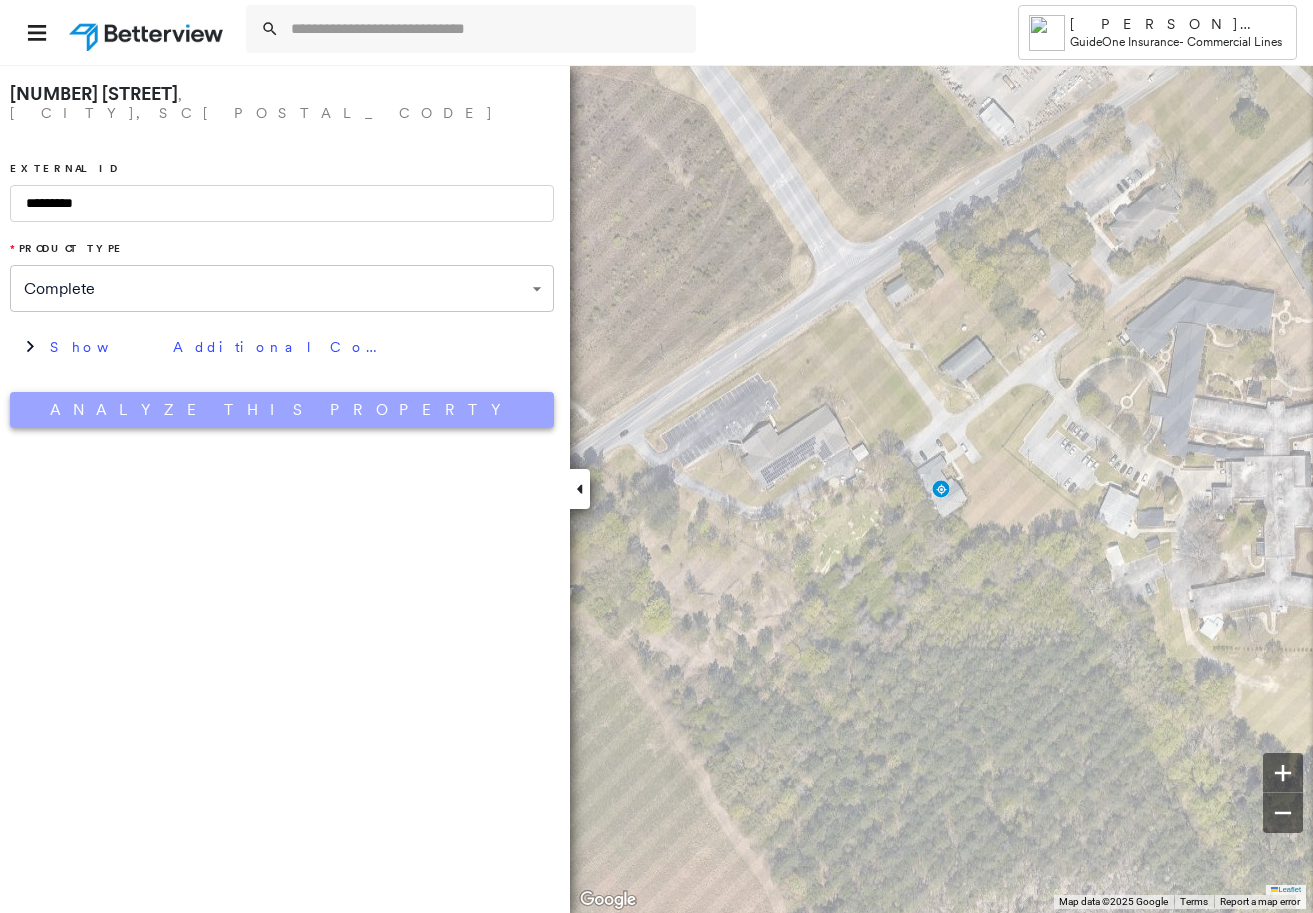 click on "Analyze This Property" at bounding box center [282, 410] 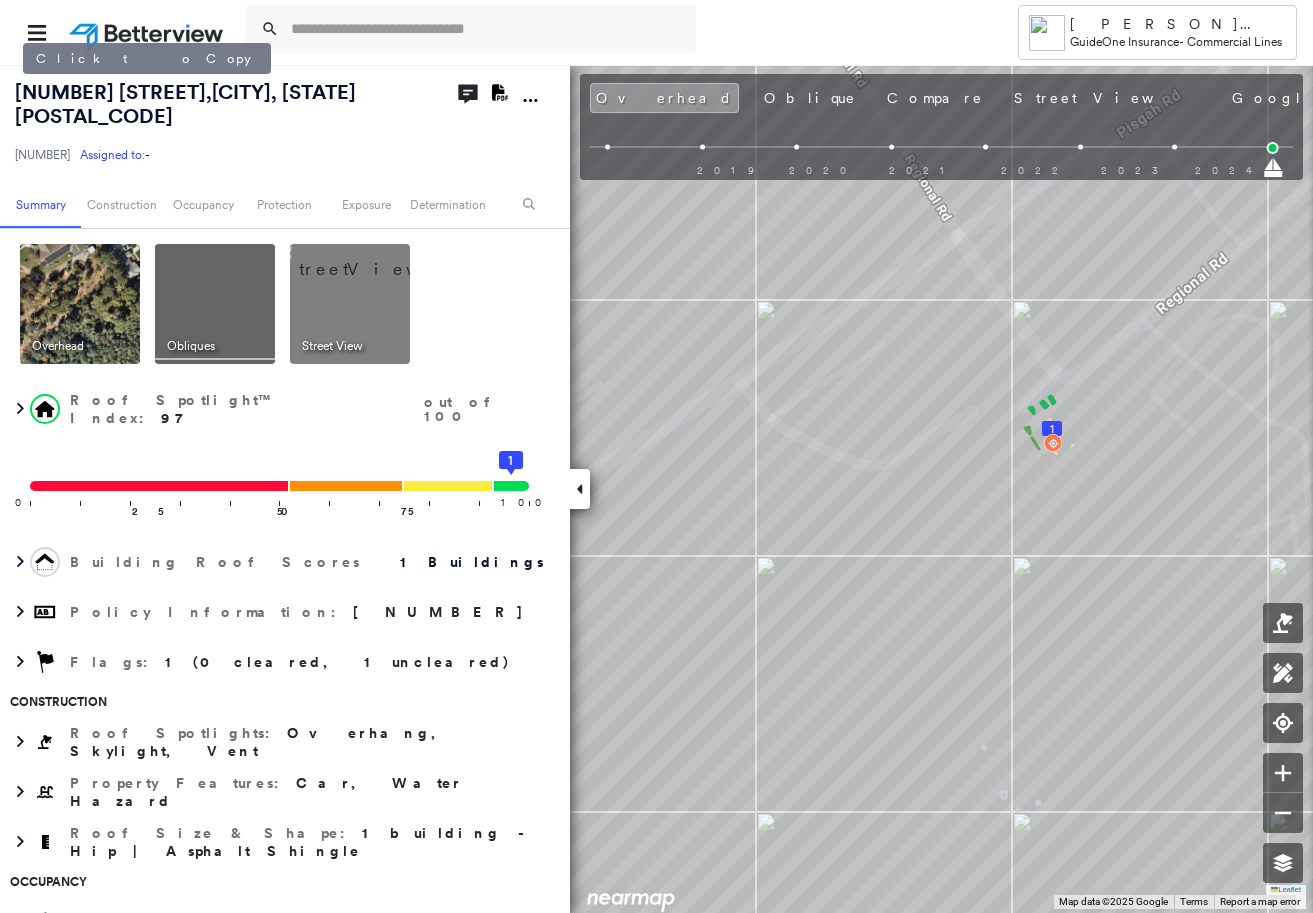 click on "[NUMBER] [STREET],  [CITY], [STATE] [POSTAL_CODE]" at bounding box center [185, 104] 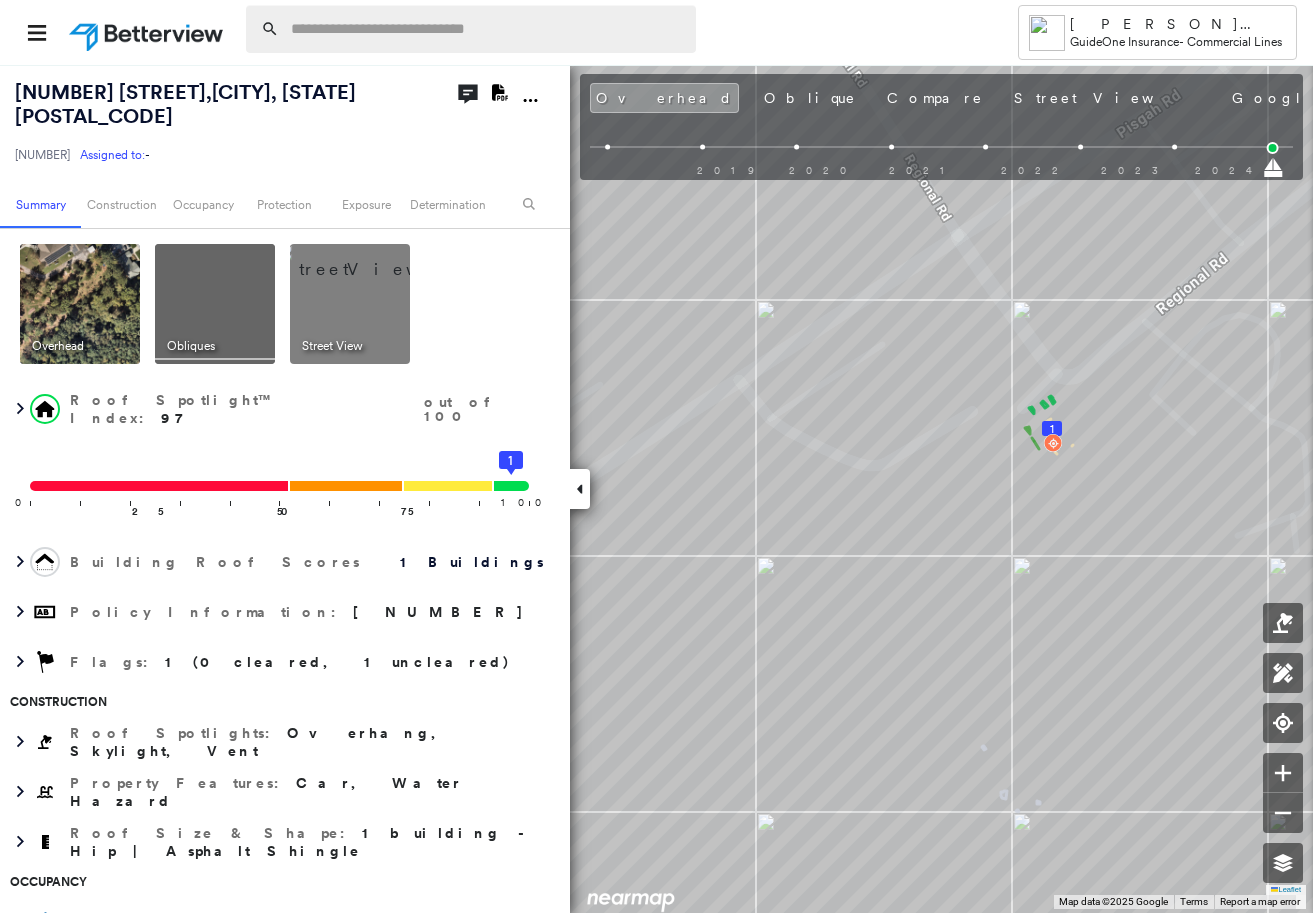click at bounding box center (487, 29) 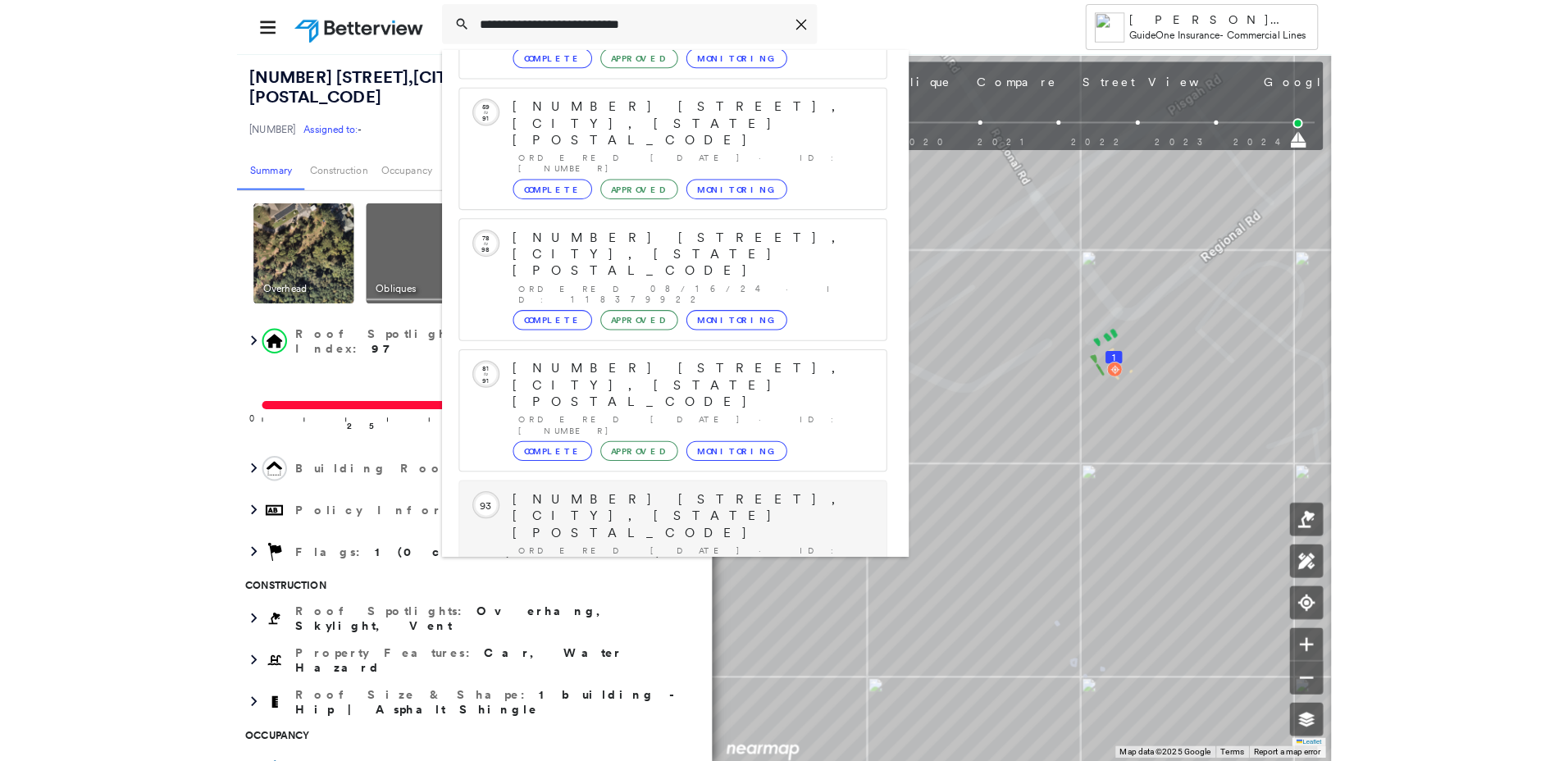 scroll, scrollTop: 175, scrollLeft: 0, axis: vertical 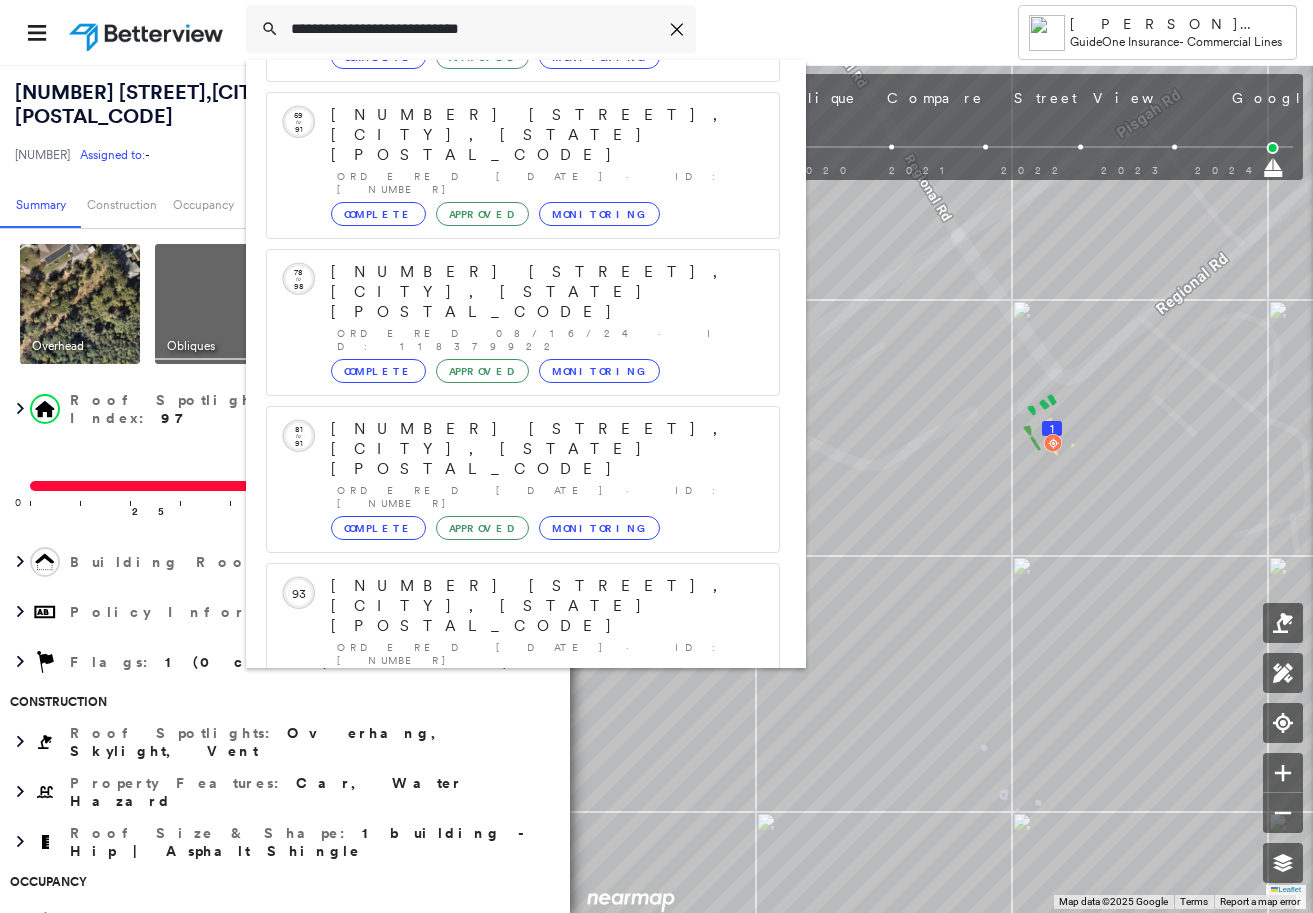 type on "**********" 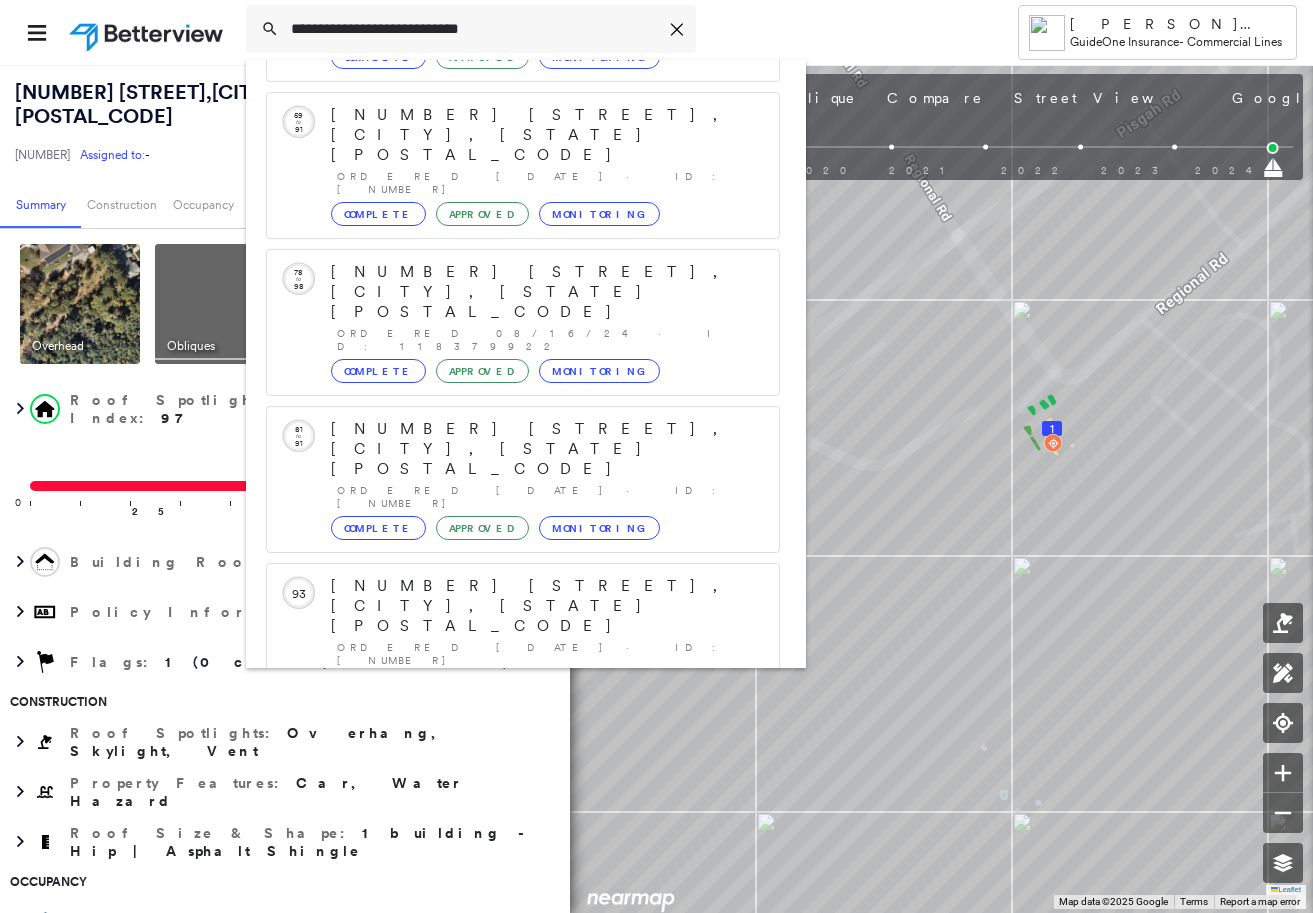 click 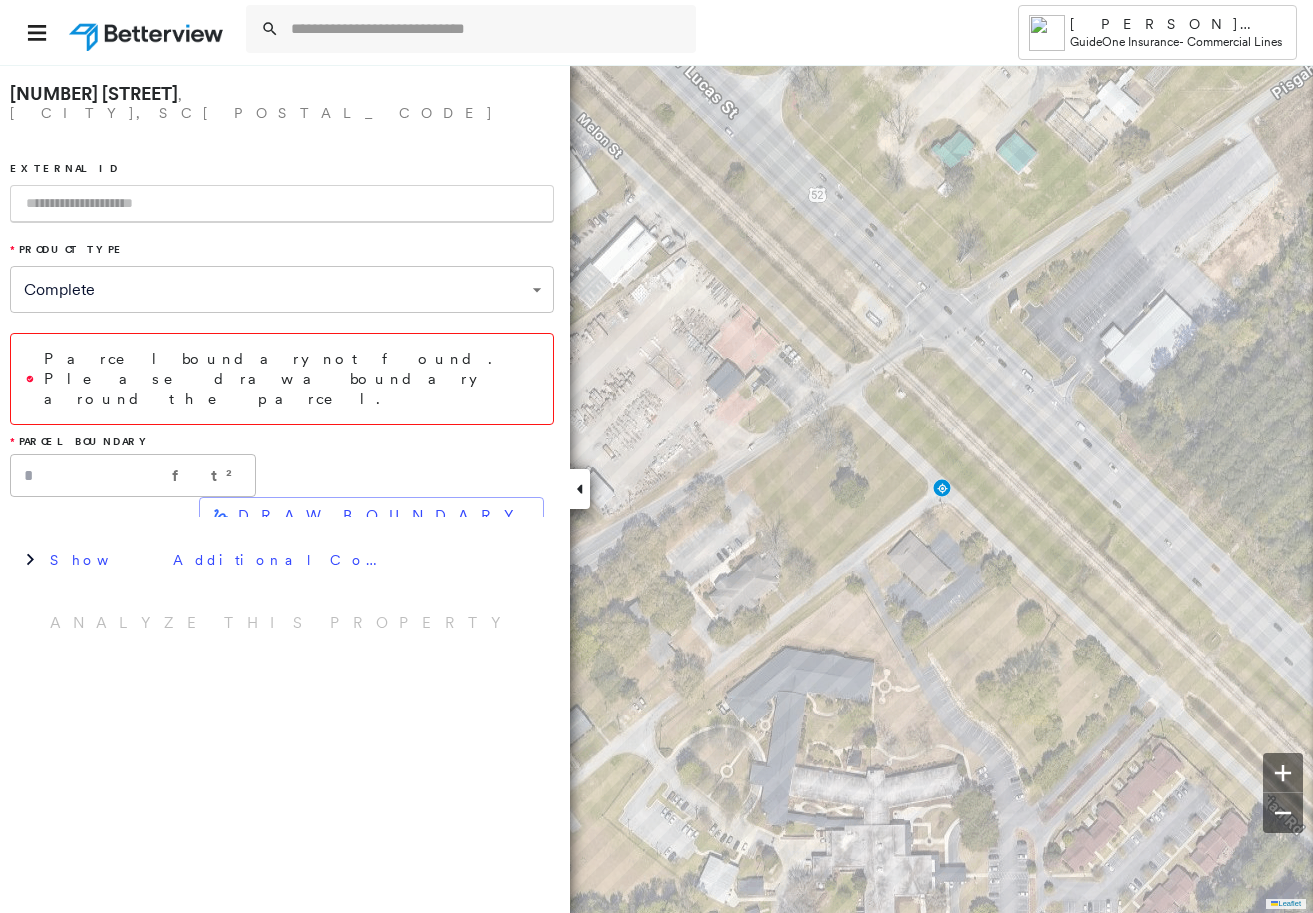 drag, startPoint x: 171, startPoint y: 185, endPoint x: 121, endPoint y: 192, distance: 50.48762 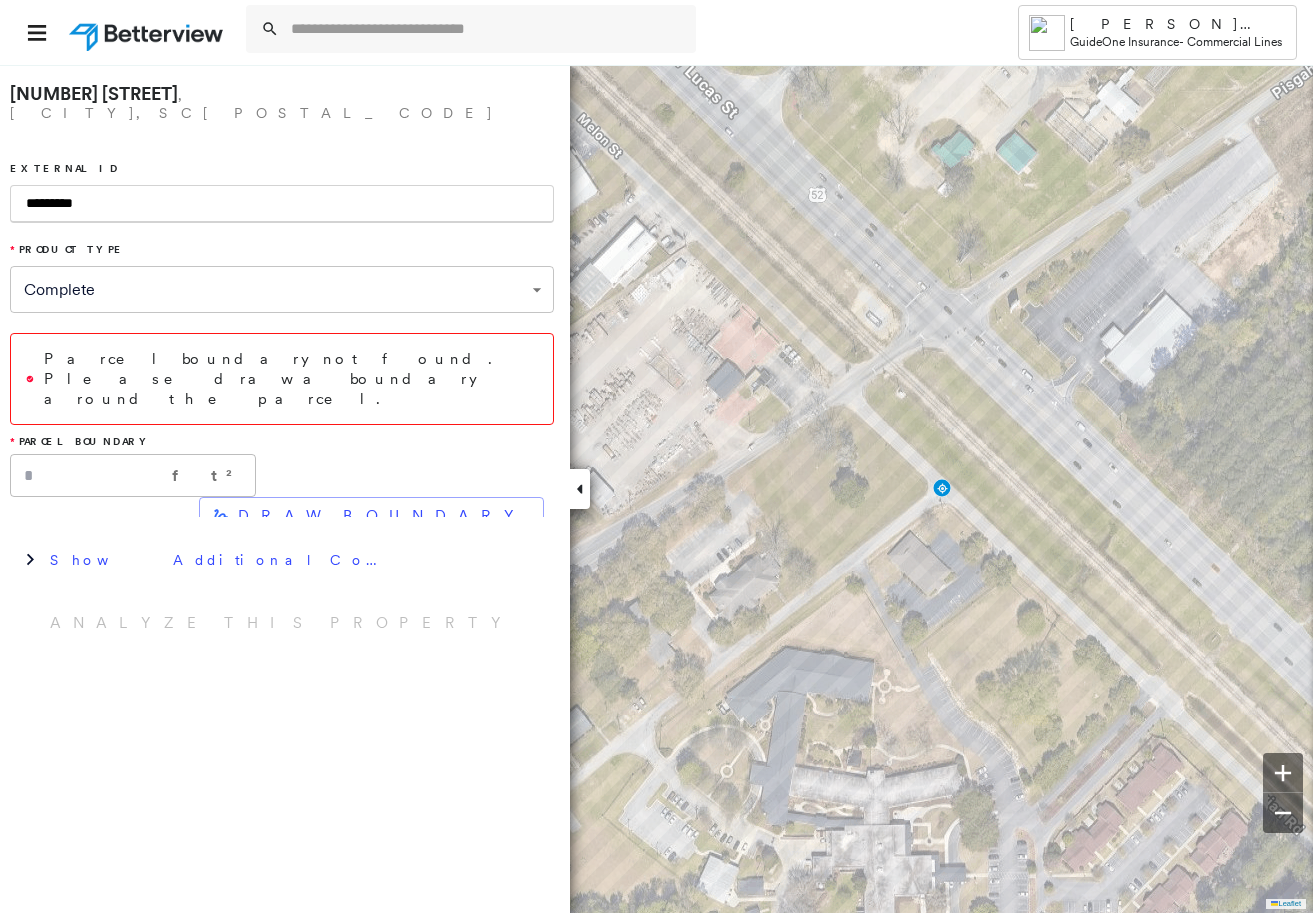 drag, startPoint x: 114, startPoint y: 193, endPoint x: -121, endPoint y: 169, distance: 236.22235 